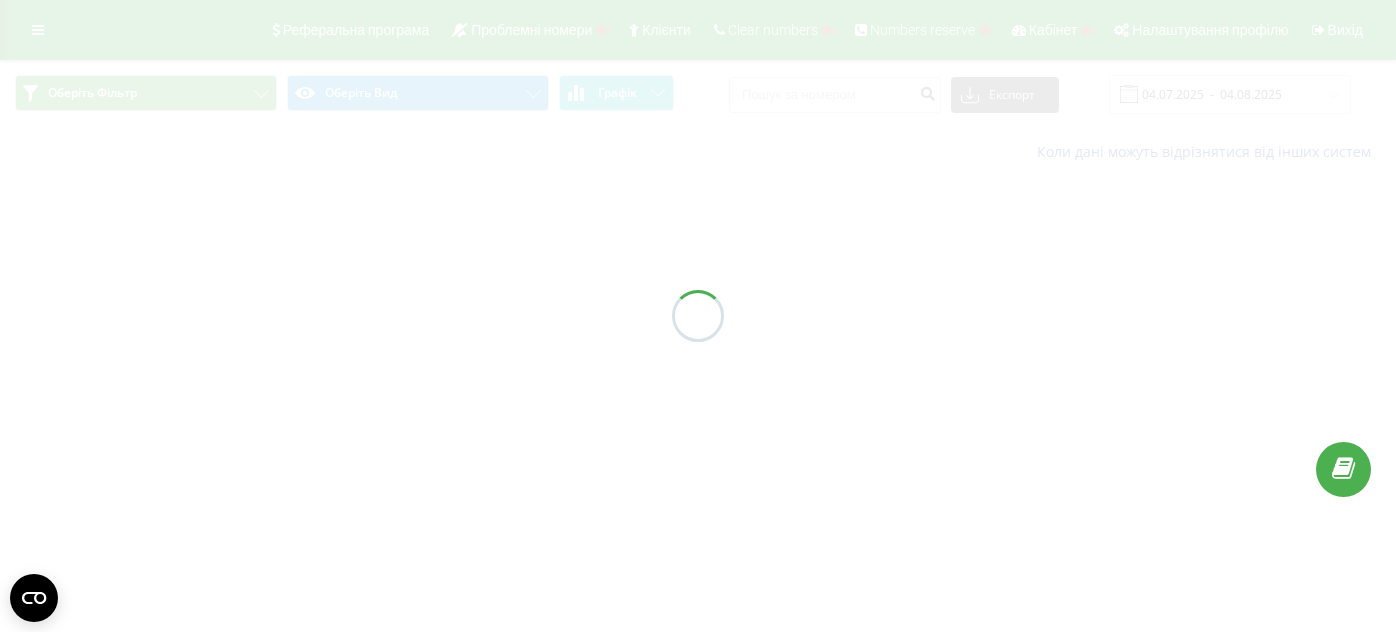 scroll, scrollTop: 0, scrollLeft: 0, axis: both 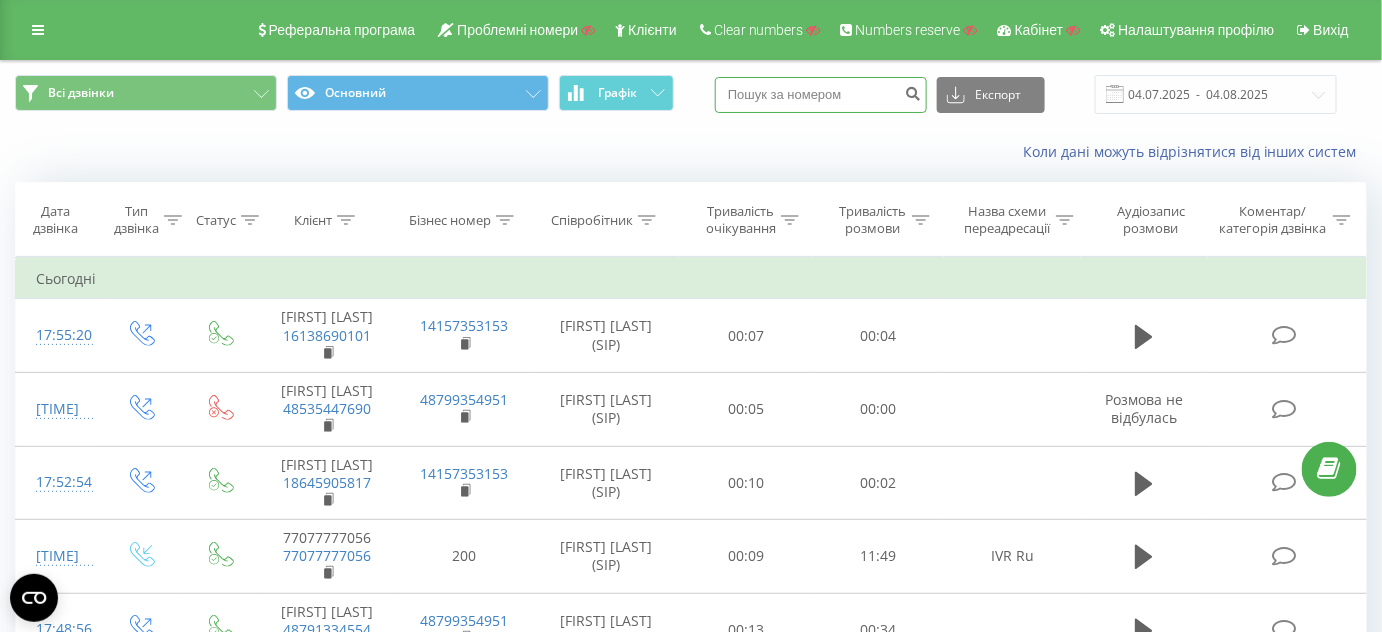 click at bounding box center (821, 95) 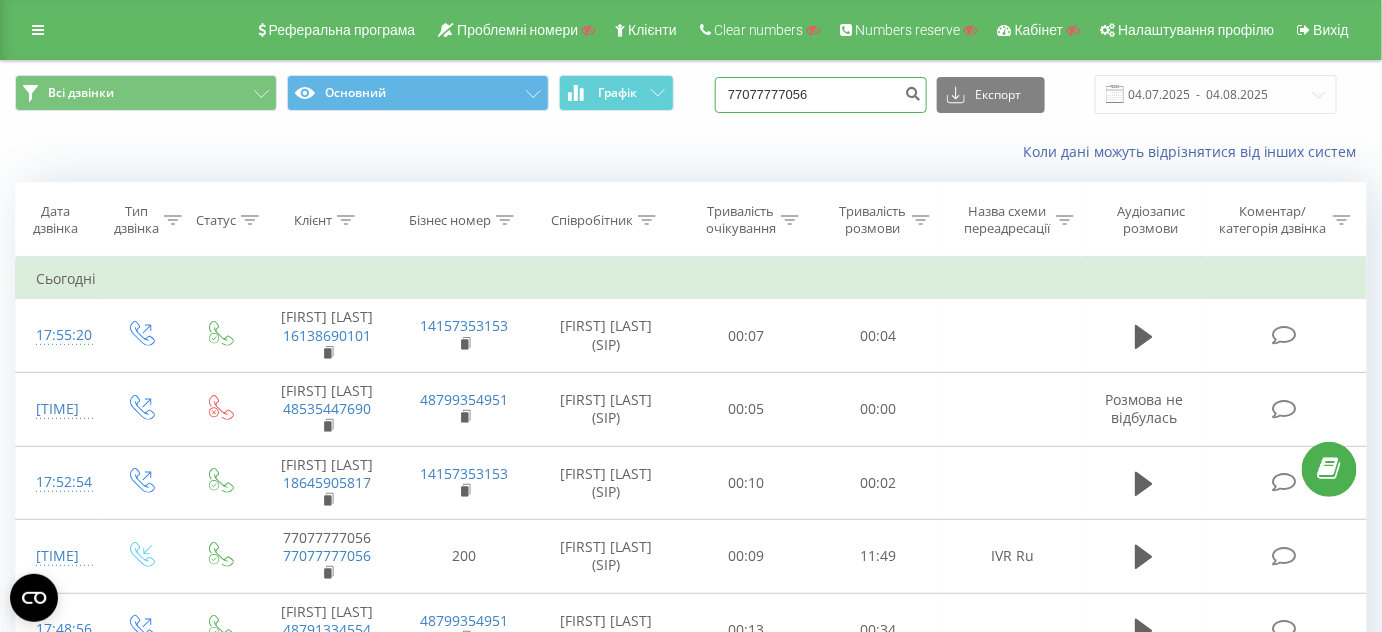 type on "77077777056" 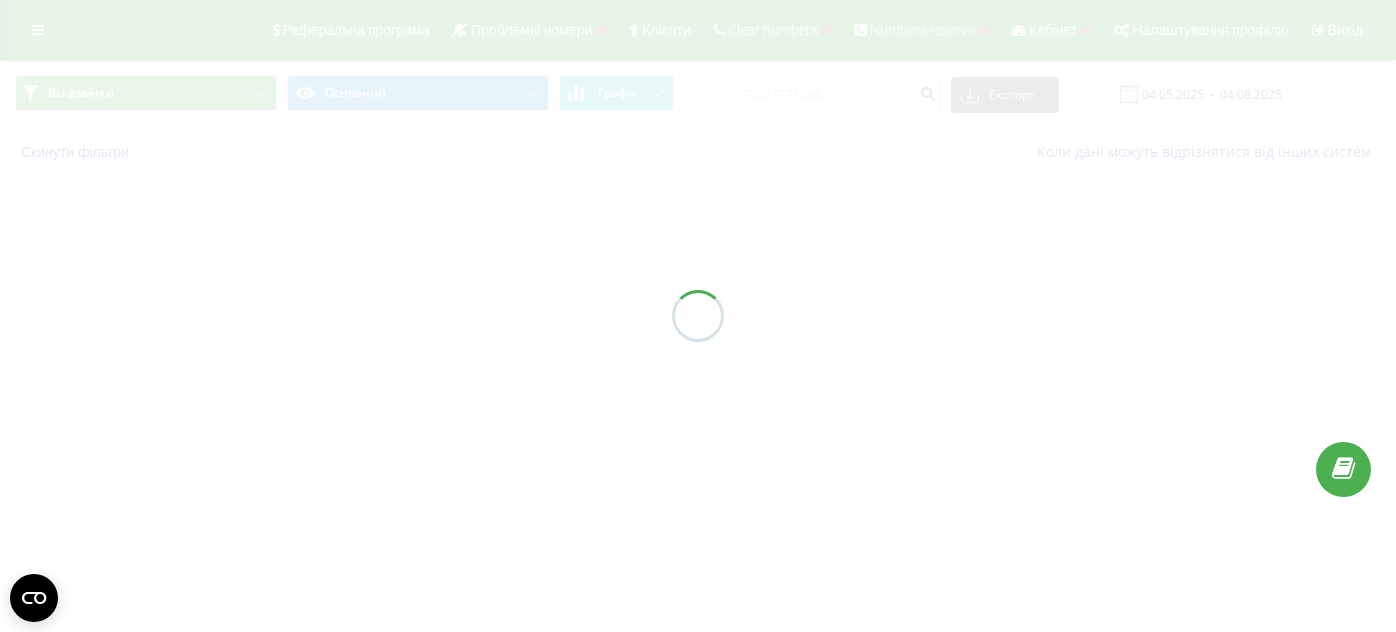 scroll, scrollTop: 0, scrollLeft: 0, axis: both 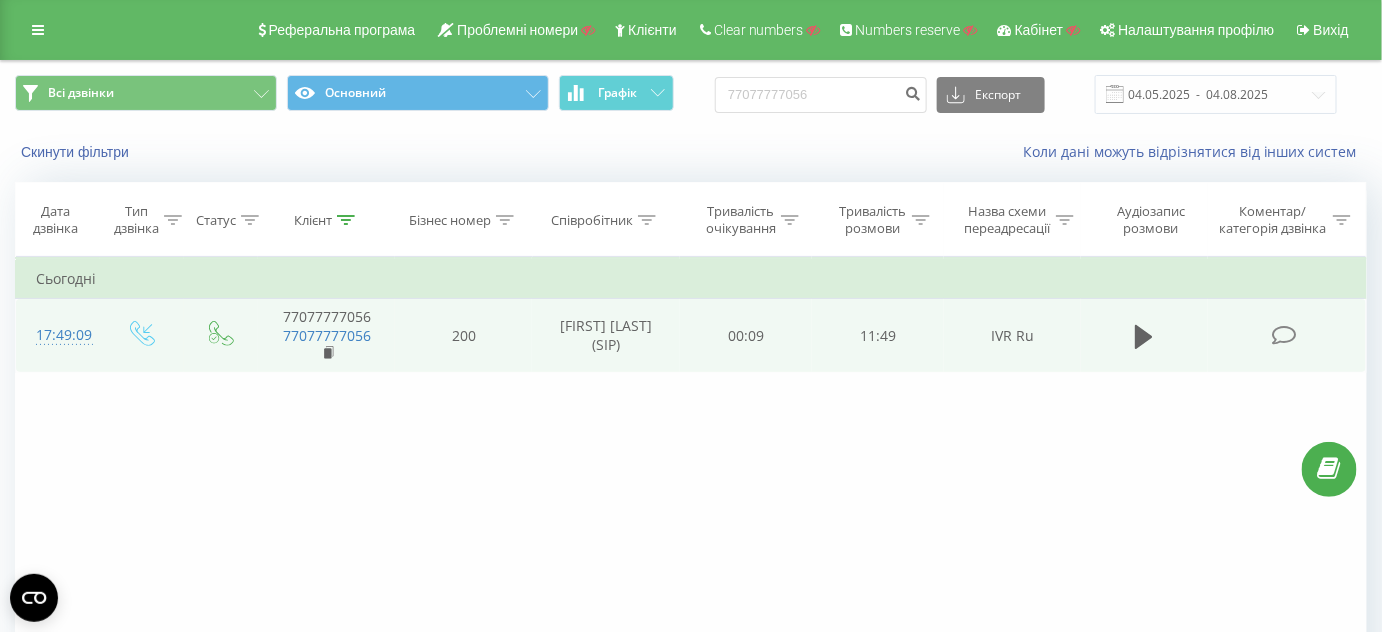click at bounding box center (58, 344) 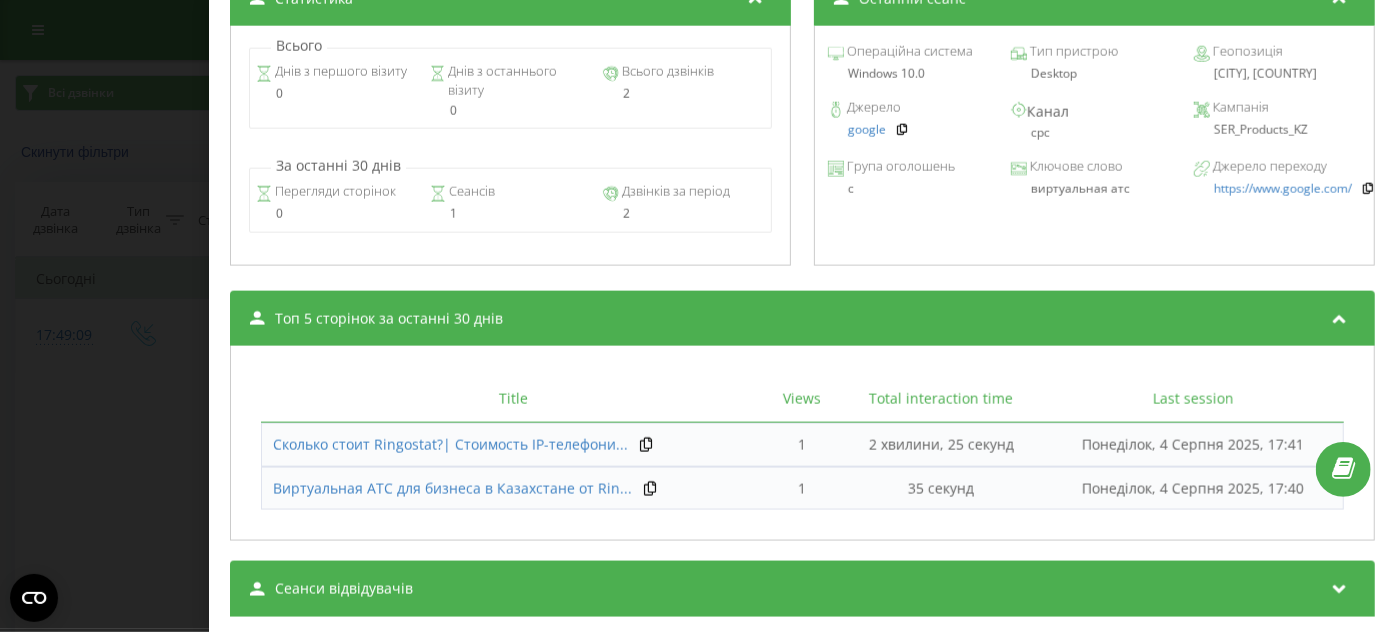 scroll, scrollTop: 1202, scrollLeft: 0, axis: vertical 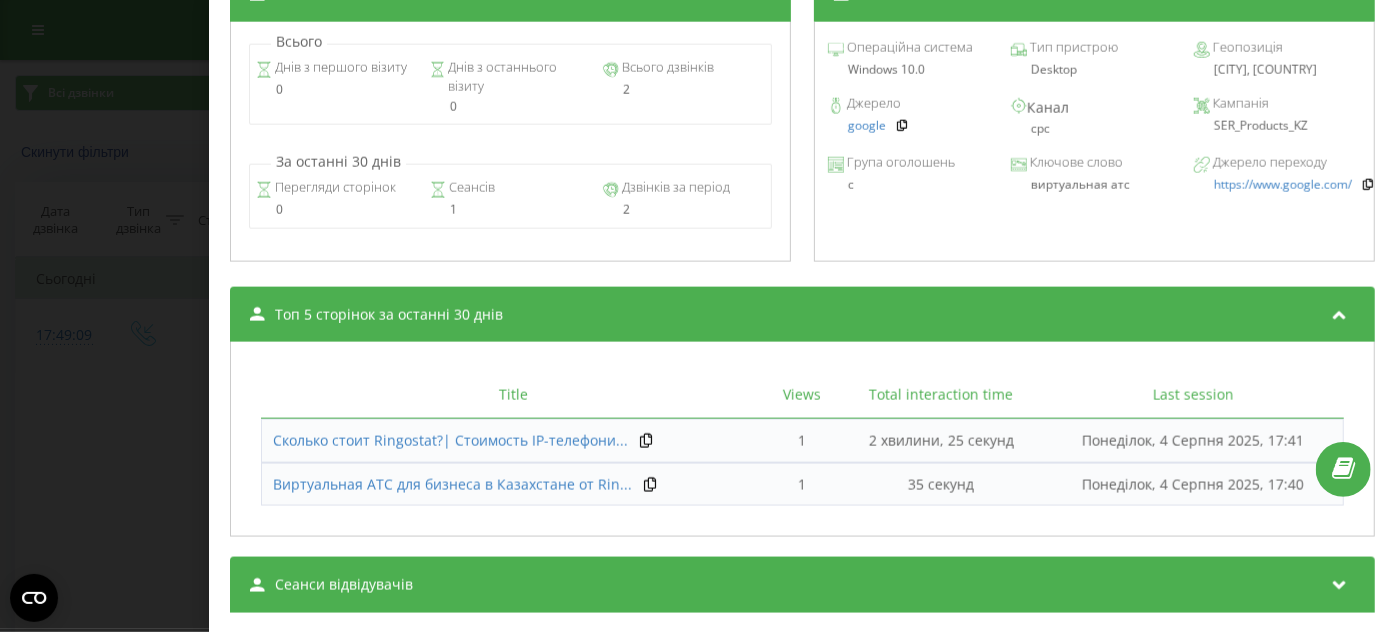 click on "1" at bounding box center [802, 441] 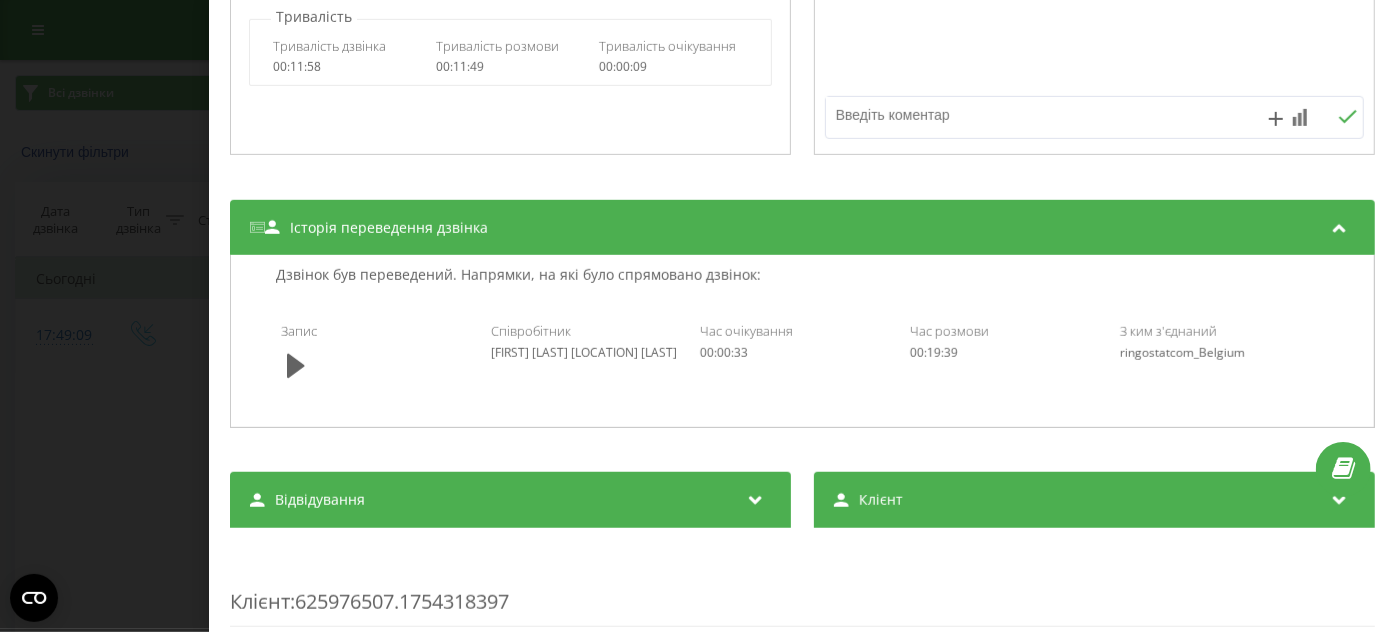 scroll, scrollTop: 516, scrollLeft: 0, axis: vertical 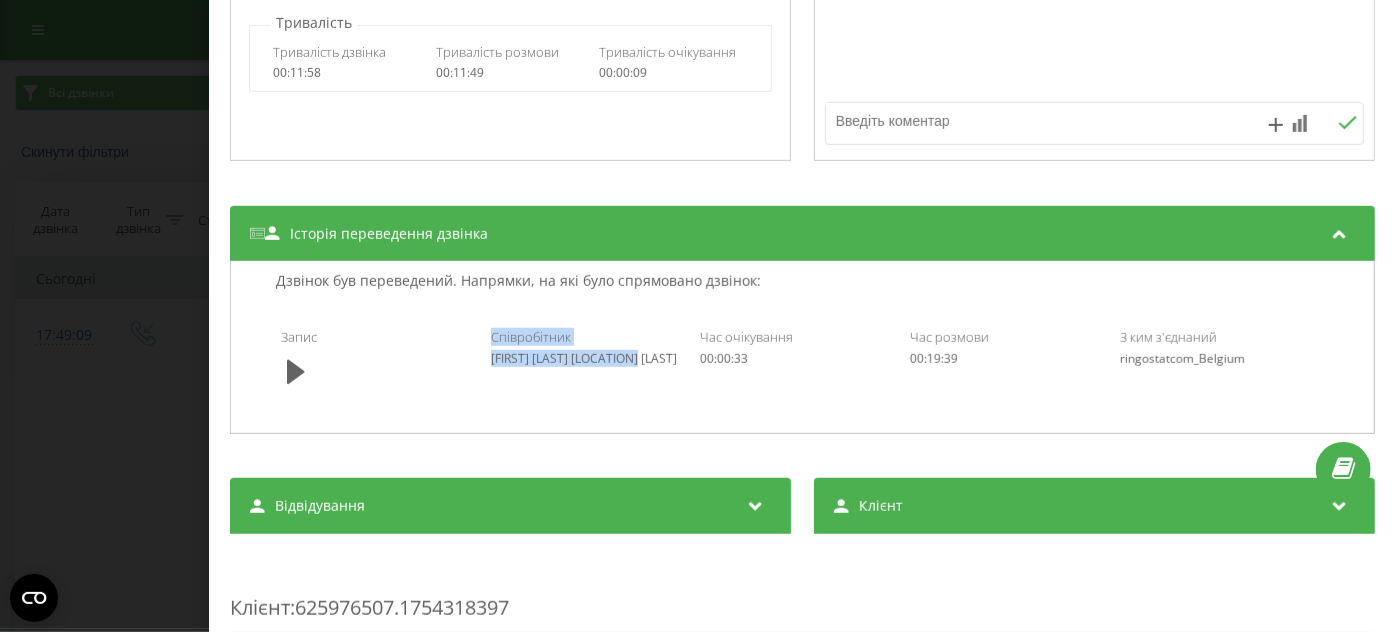 drag, startPoint x: 648, startPoint y: 357, endPoint x: 492, endPoint y: 362, distance: 156.08011 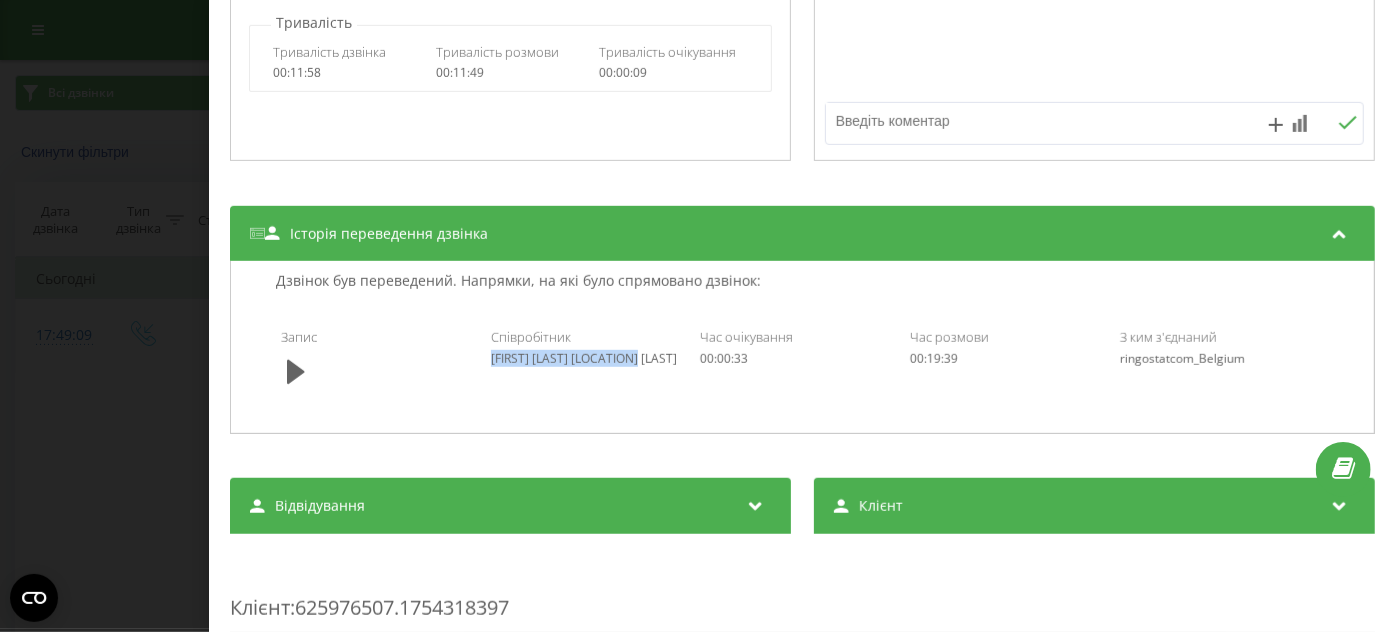 drag, startPoint x: 544, startPoint y: 390, endPoint x: 544, endPoint y: 378, distance: 12 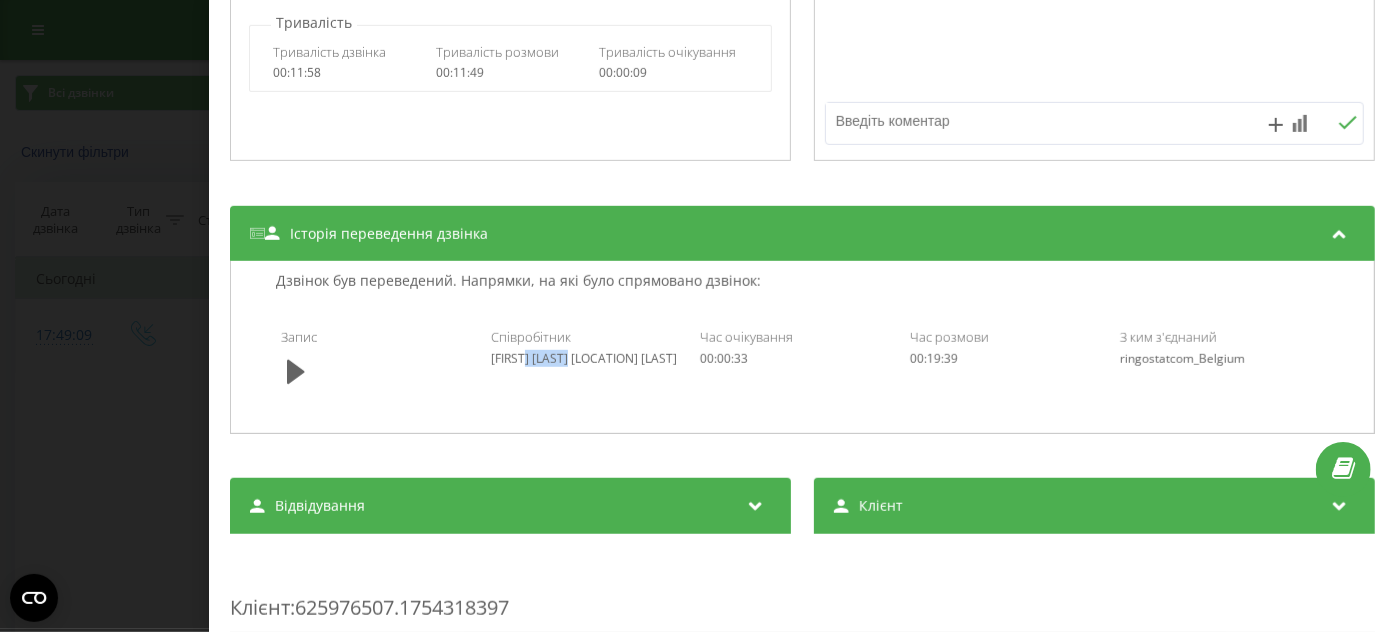 drag, startPoint x: 565, startPoint y: 359, endPoint x: 519, endPoint y: 361, distance: 46.043457 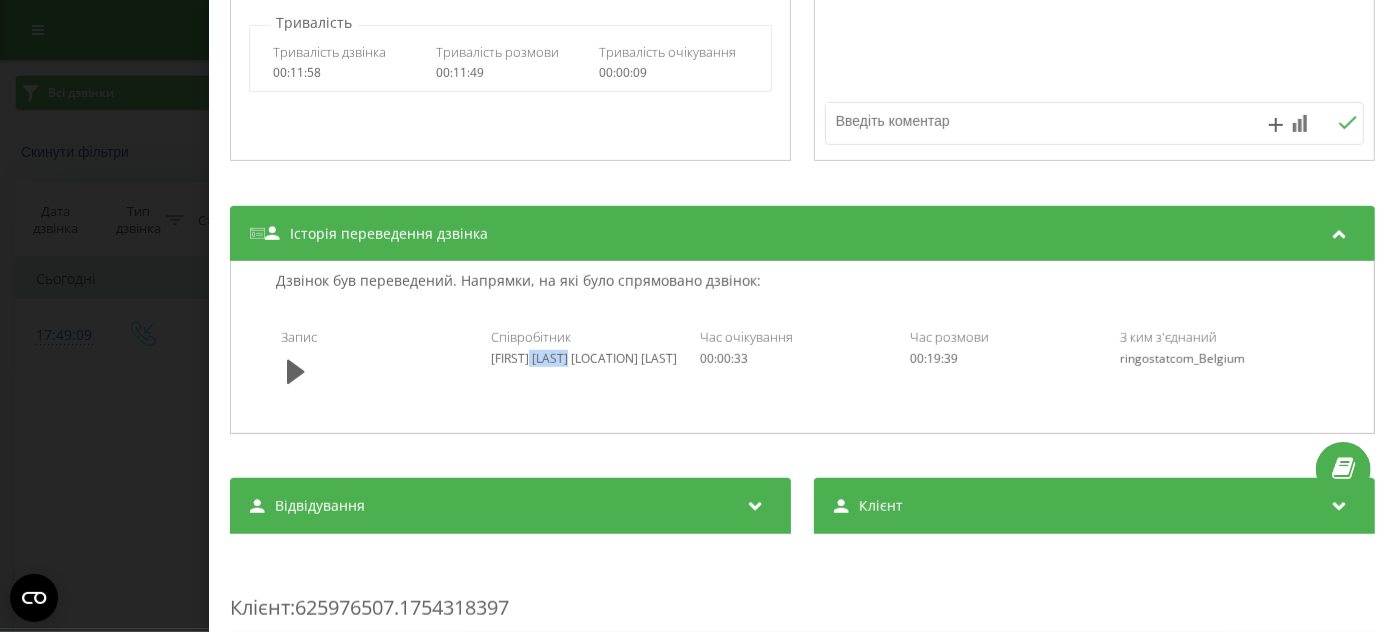 drag, startPoint x: 566, startPoint y: 356, endPoint x: 521, endPoint y: 357, distance: 45.01111 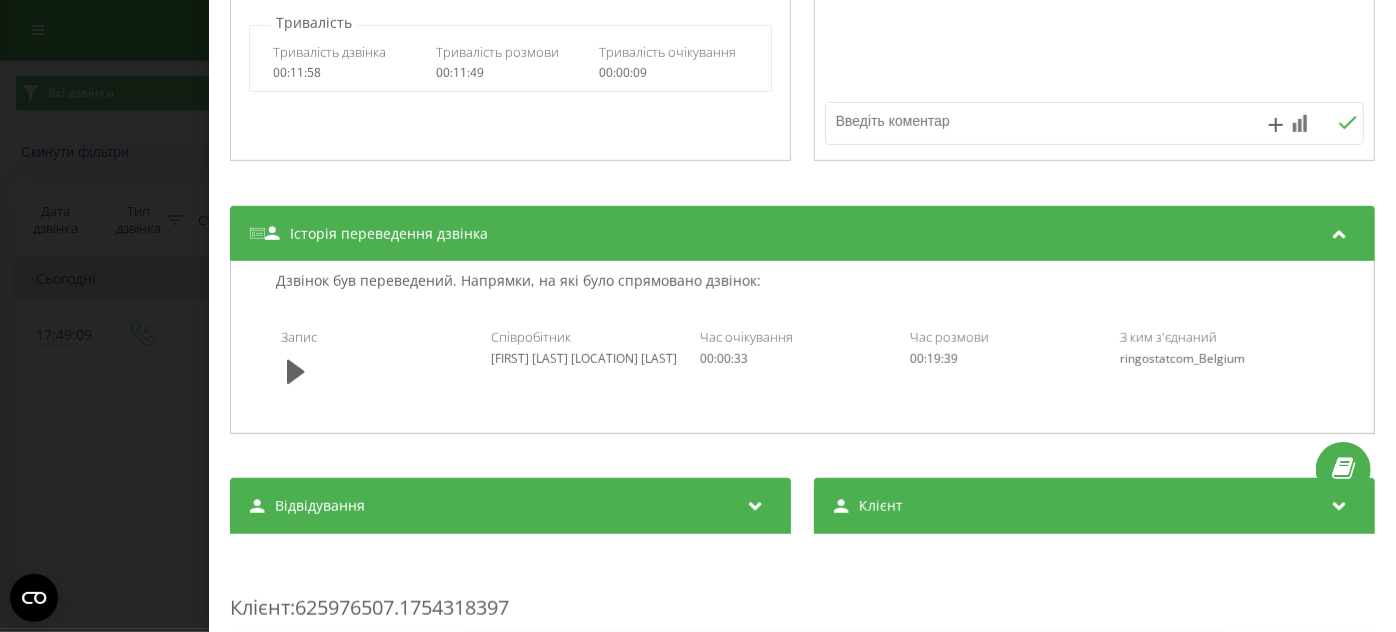 click on "Yuliia Belgium Pavlyshyna" at bounding box center (593, 359) 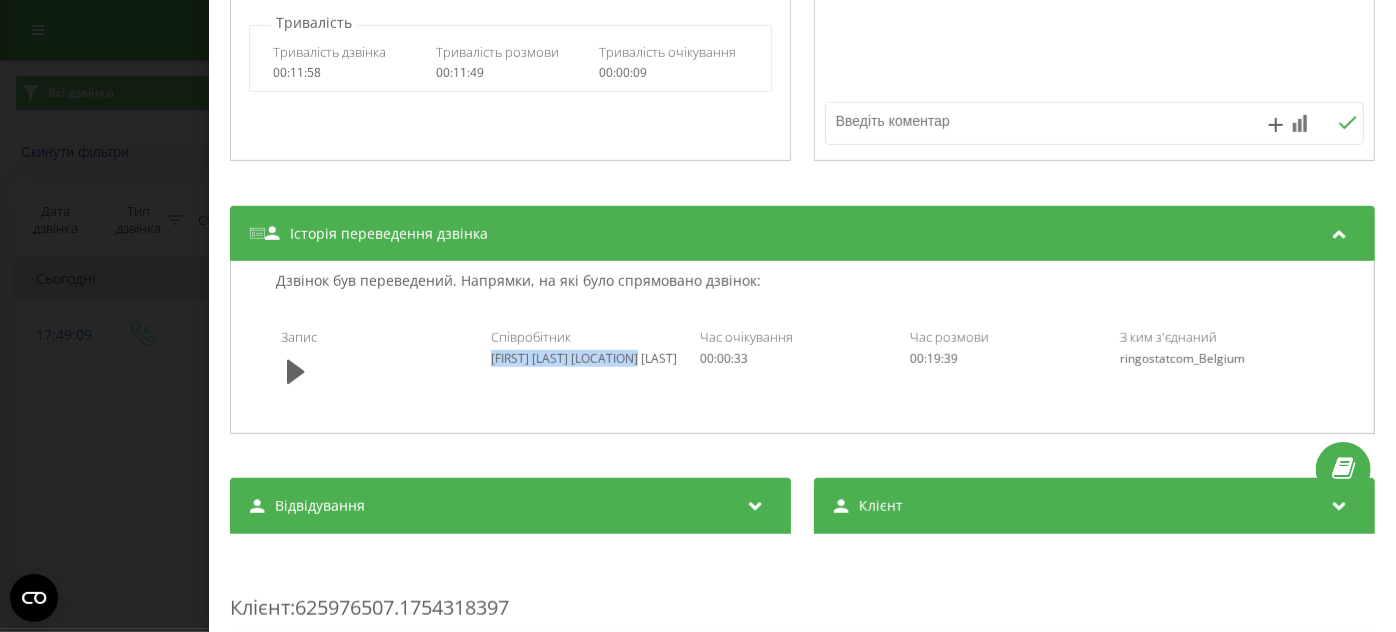 drag, startPoint x: 638, startPoint y: 359, endPoint x: 490, endPoint y: 357, distance: 148.01352 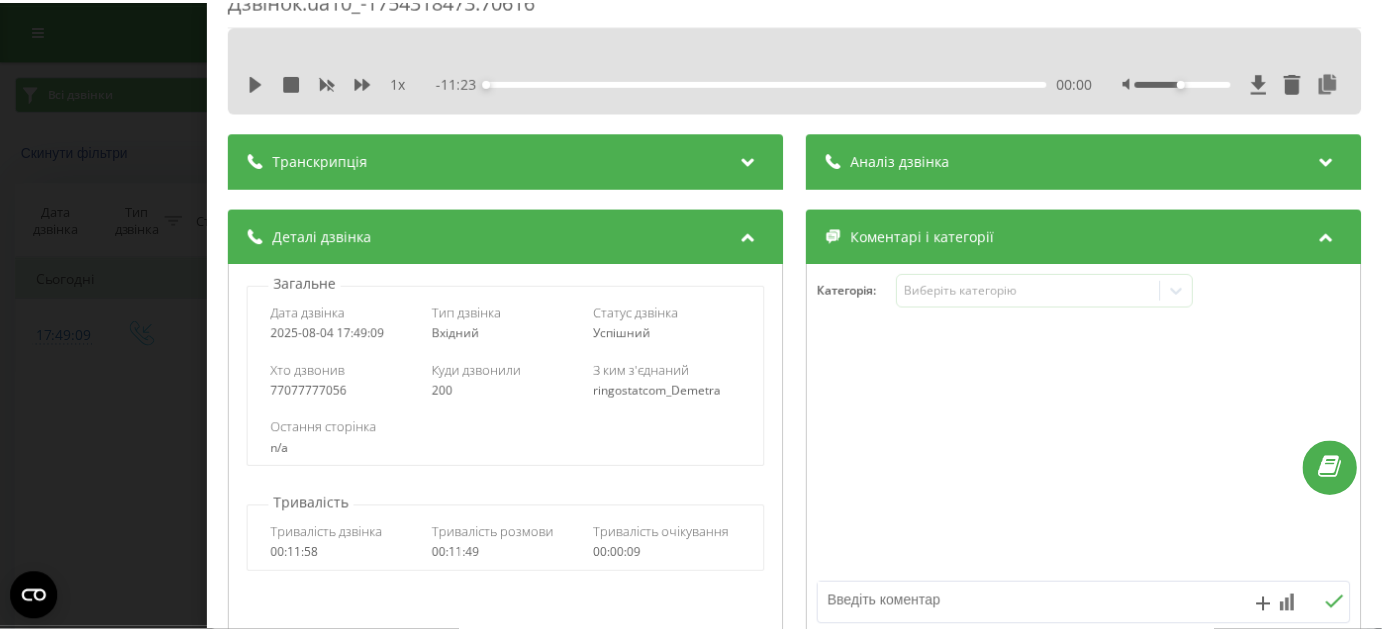 scroll, scrollTop: 0, scrollLeft: 0, axis: both 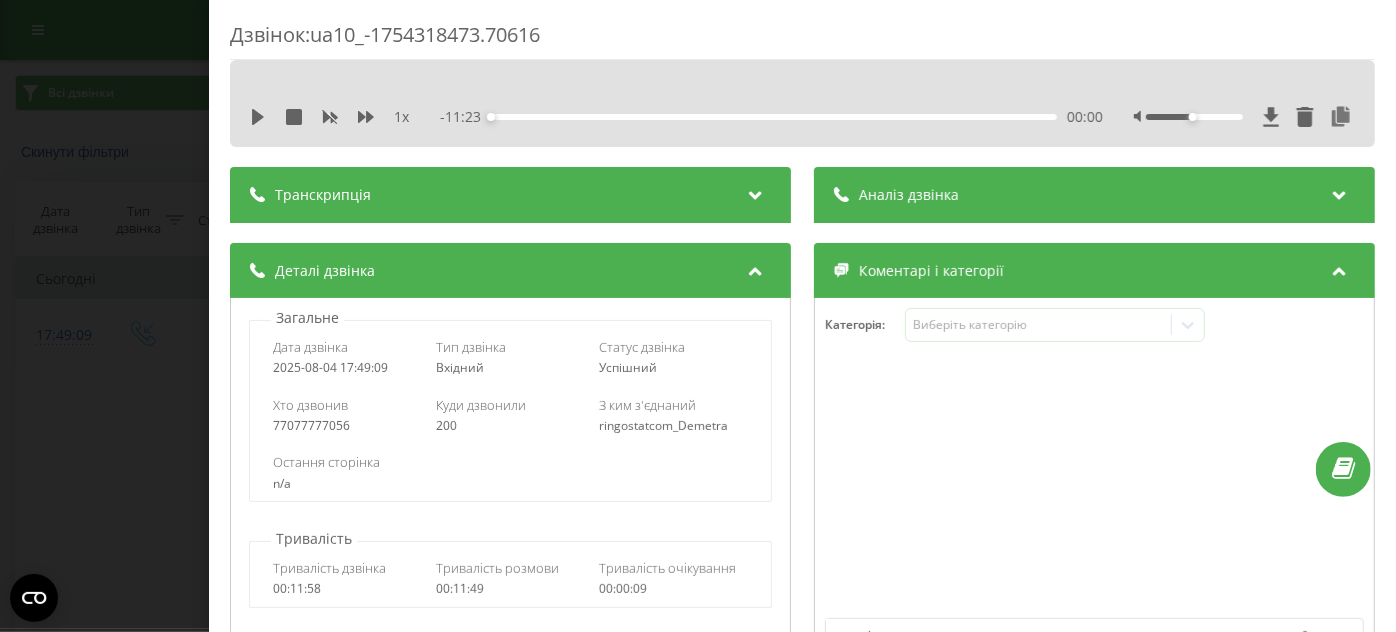 click on "Дзвінок :  ua10_-1754318473.70616   1 x  - 11:23 00:00   00:00   Транскрипція Для AI-аналізу майбутніх дзвінків  налаштуйте та активуйте профіль на сторінці . Якщо профіль вже є і дзвінок відповідає його умовам, оновіть сторінку через 10 хвилин - AI аналізує поточний дзвінок. Аналіз дзвінка Для AI-аналізу майбутніх дзвінків  налаштуйте та активуйте профіль на сторінці . Якщо профіль вже є і дзвінок відповідає його умовам, оновіть сторінку через 10 хвилин - AI аналізує поточний дзвінок. Деталі дзвінка Загальне Дата дзвінка 2025-08-04 17:49:09 Тип дзвінка Вхідний Статус дзвінка Успішний 77077777056 200" at bounding box center (698, 316) 